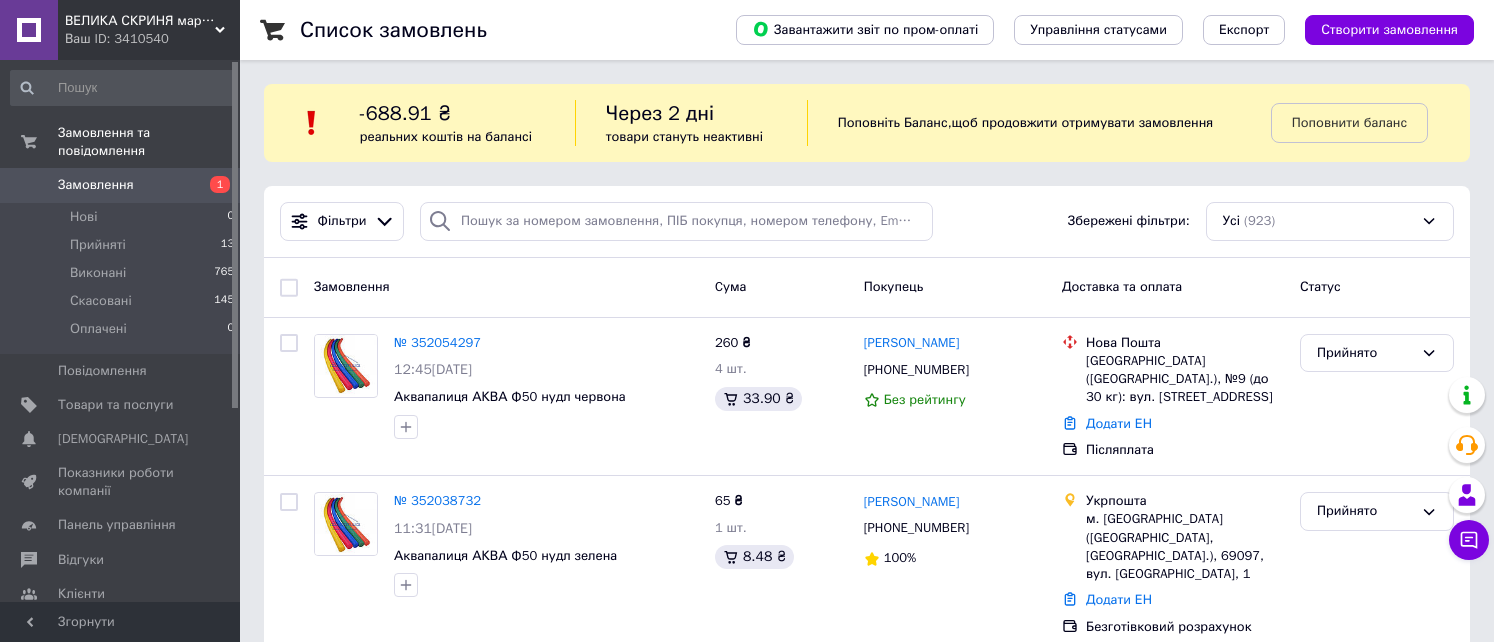 scroll, scrollTop: 0, scrollLeft: 0, axis: both 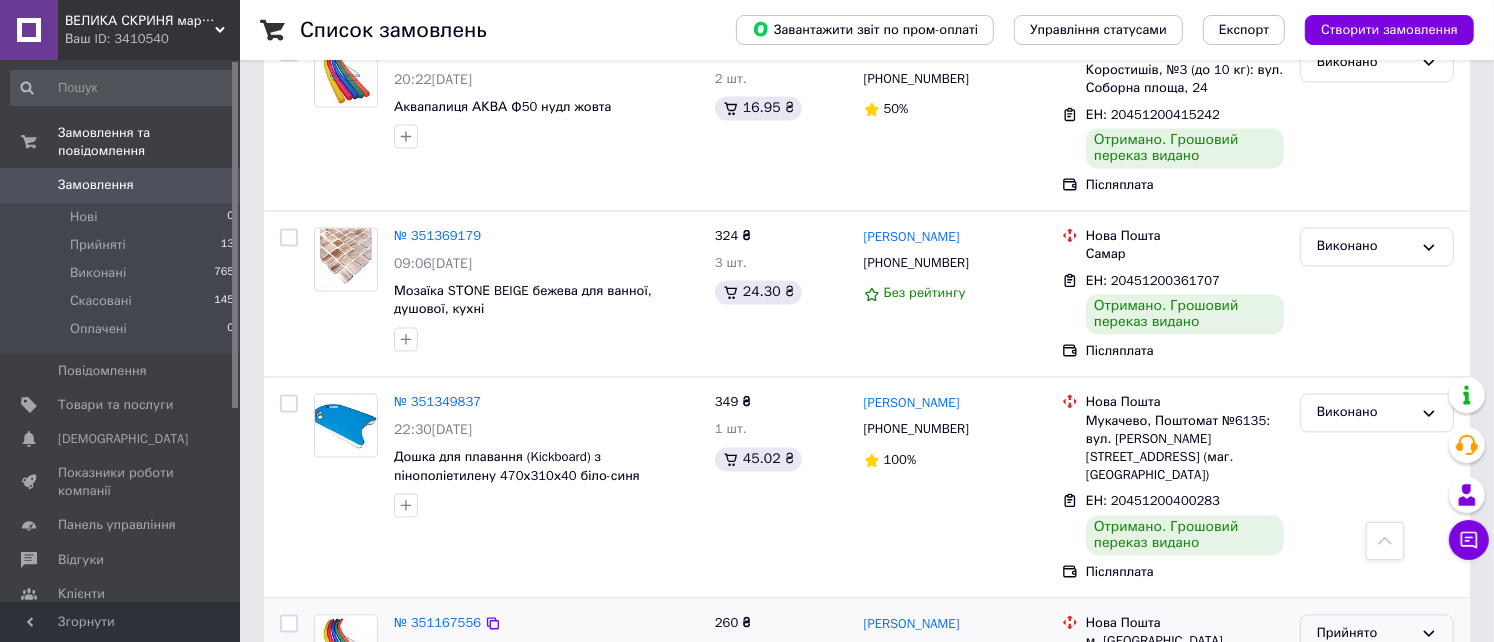 click 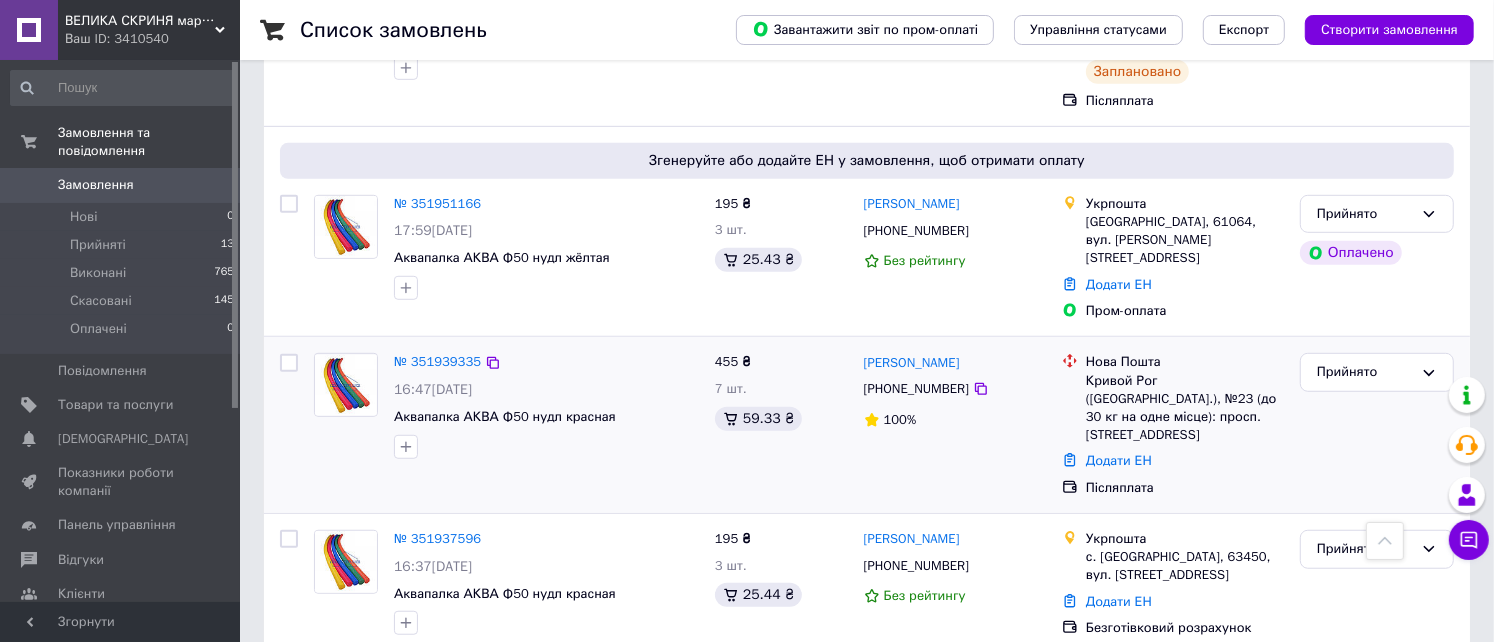 scroll, scrollTop: 0, scrollLeft: 0, axis: both 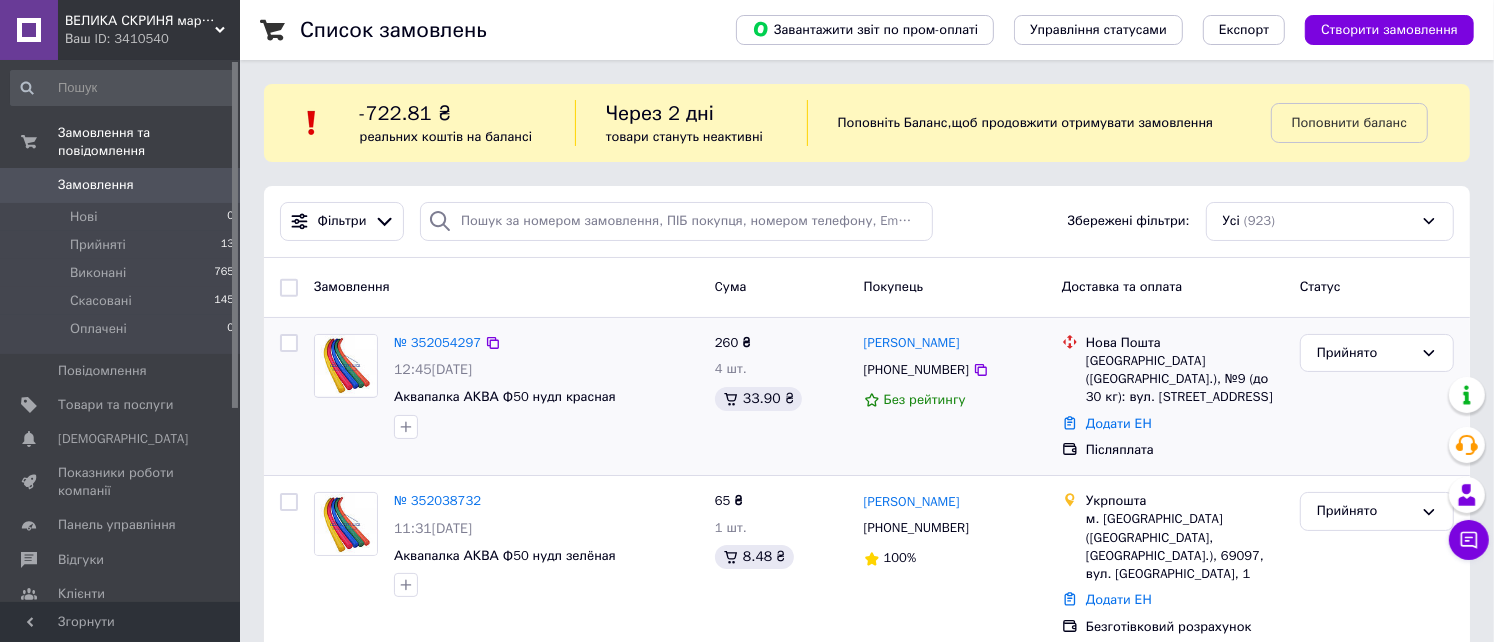 click on "№ 352054297 12:45, 10.07.2025 Аквапалка АКВА Ф50 нудл красная" at bounding box center (546, 386) 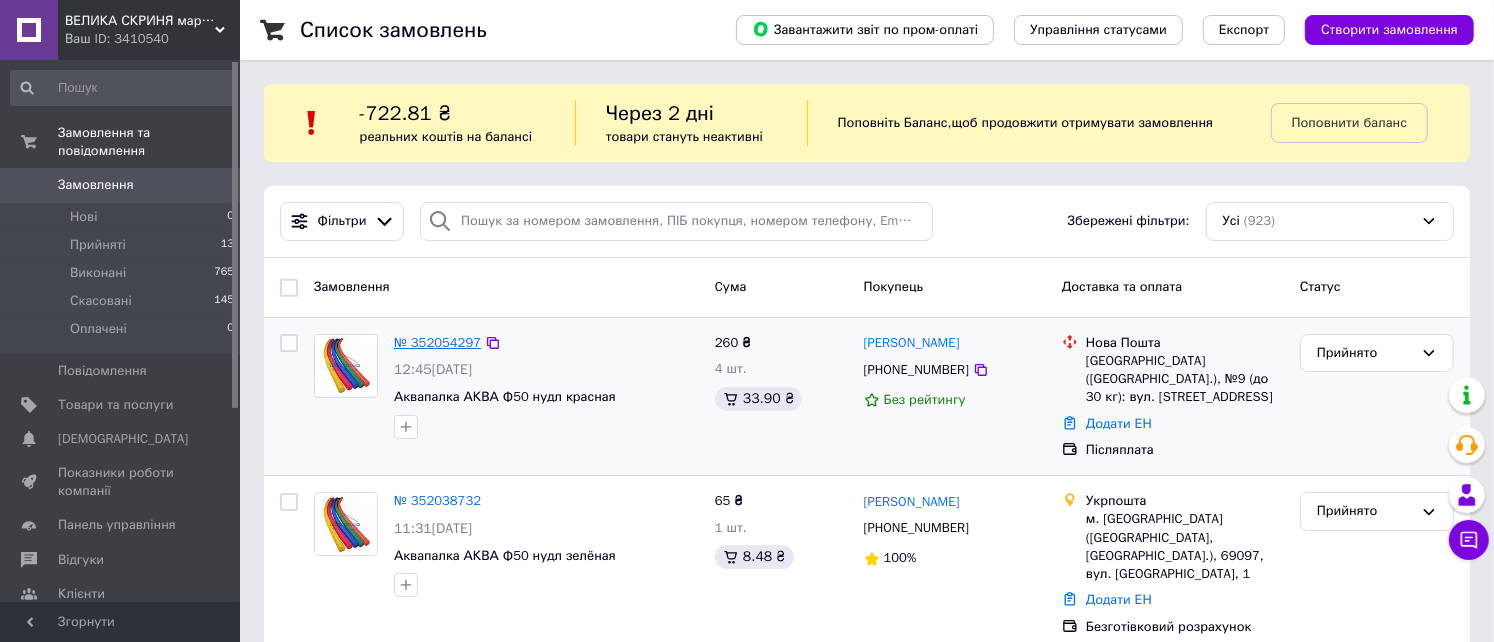 click on "№ 352054297" at bounding box center (437, 342) 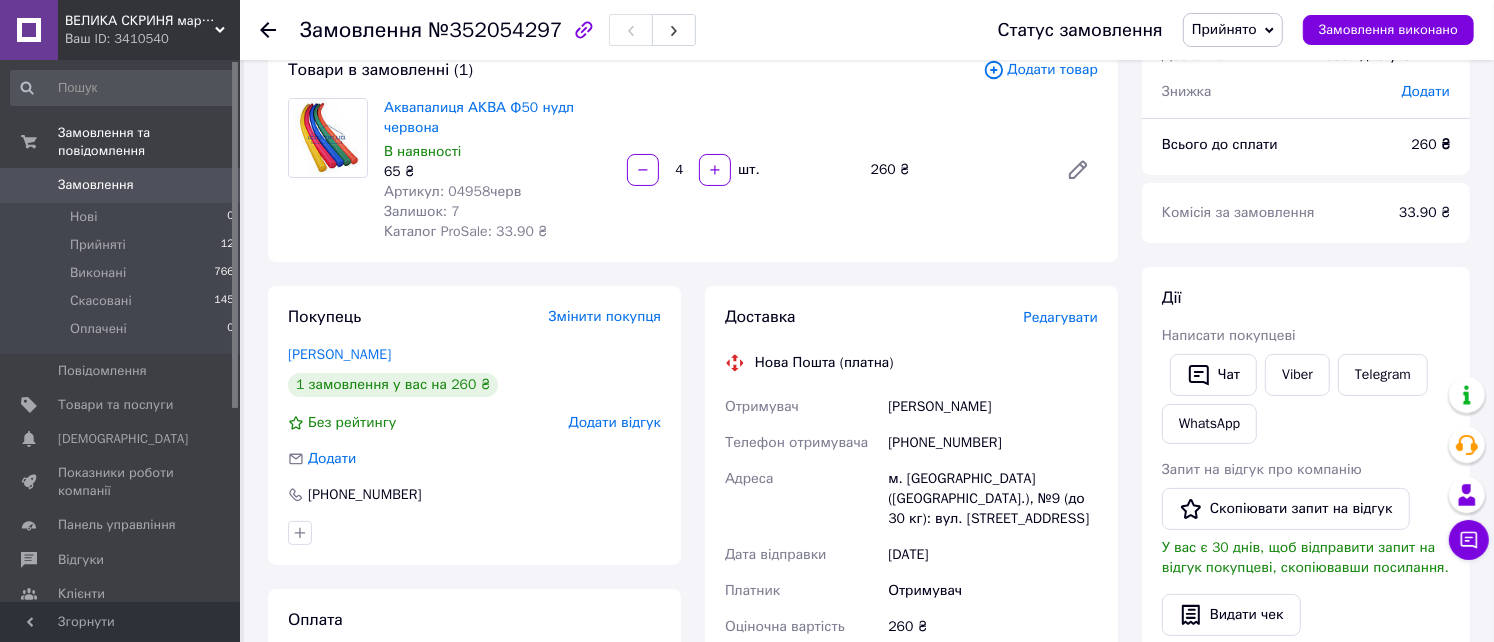 scroll, scrollTop: 267, scrollLeft: 0, axis: vertical 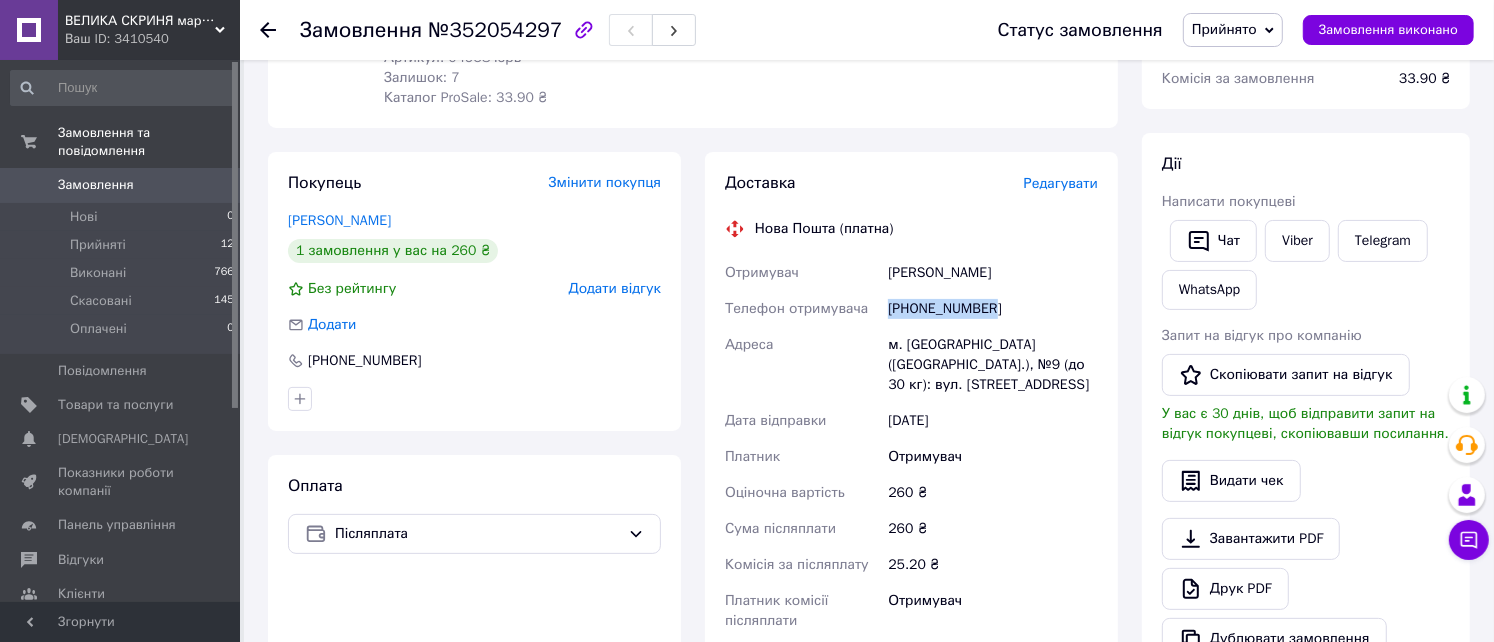 drag, startPoint x: 988, startPoint y: 308, endPoint x: 890, endPoint y: 313, distance: 98.12747 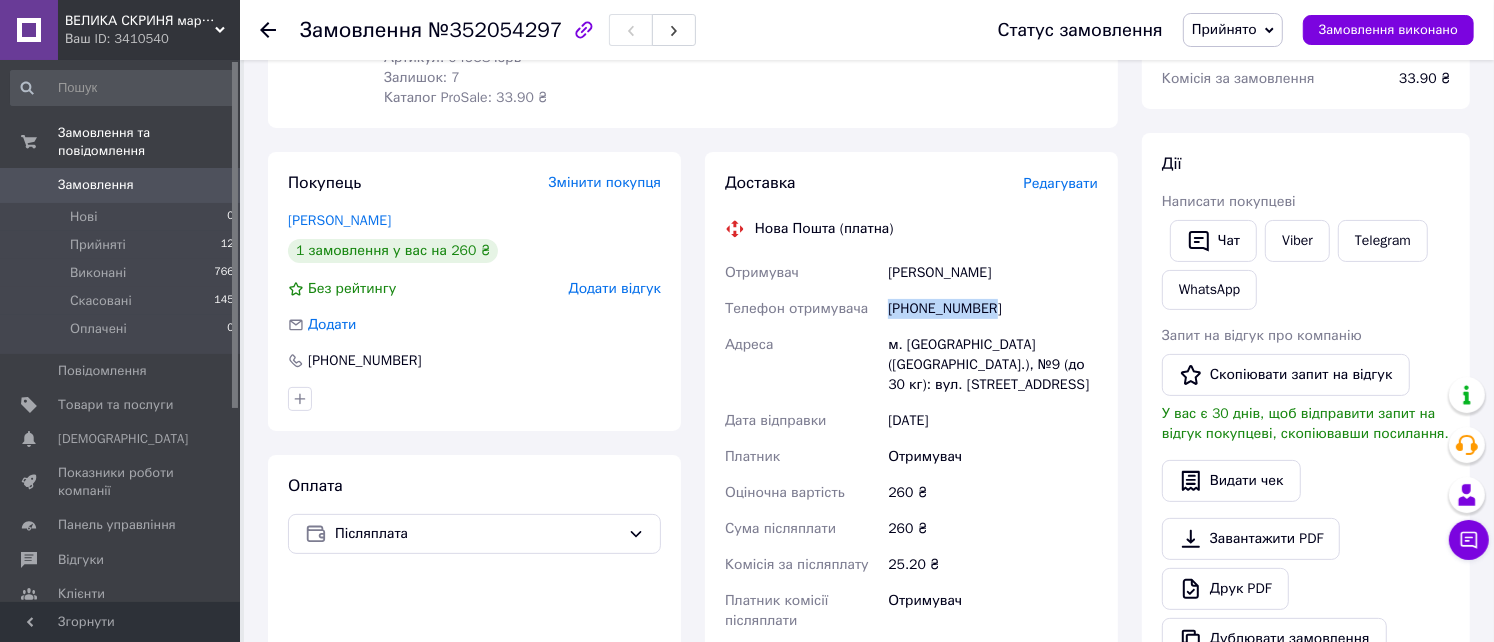 drag, startPoint x: 1016, startPoint y: 275, endPoint x: 886, endPoint y: 273, distance: 130.01538 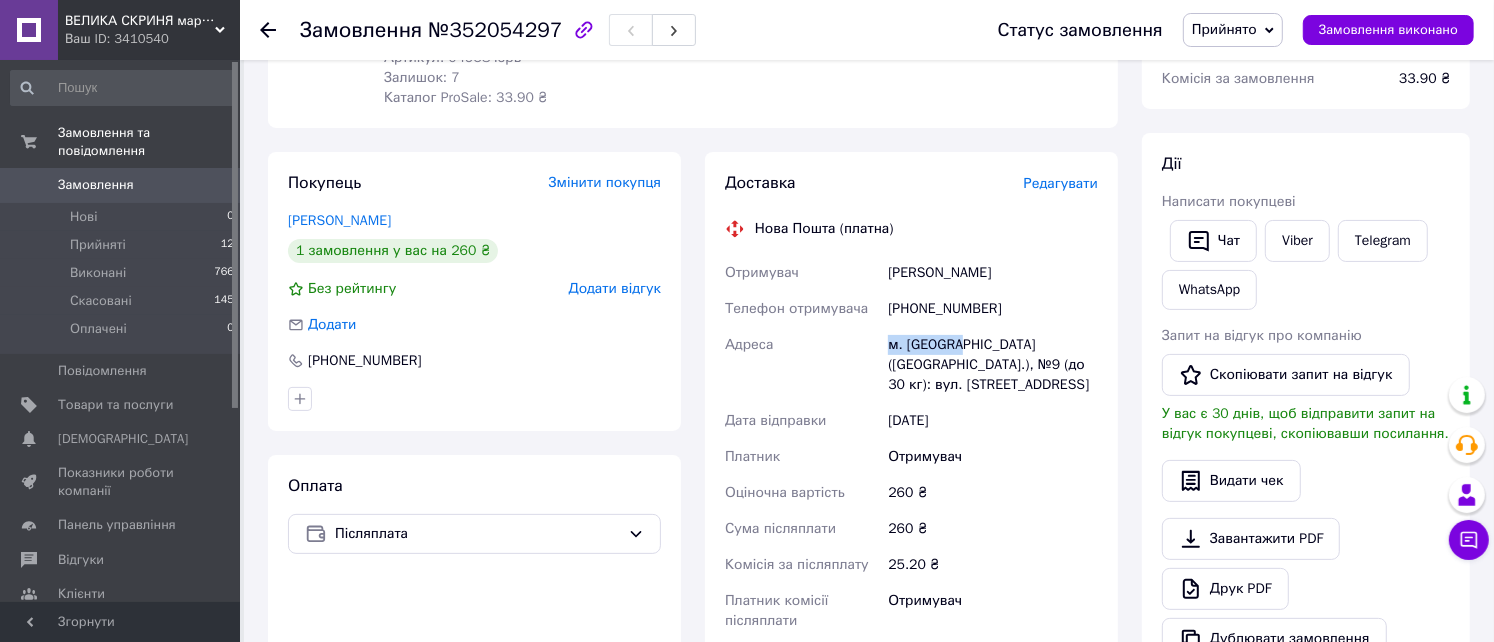 drag, startPoint x: 889, startPoint y: 342, endPoint x: 958, endPoint y: 338, distance: 69.115845 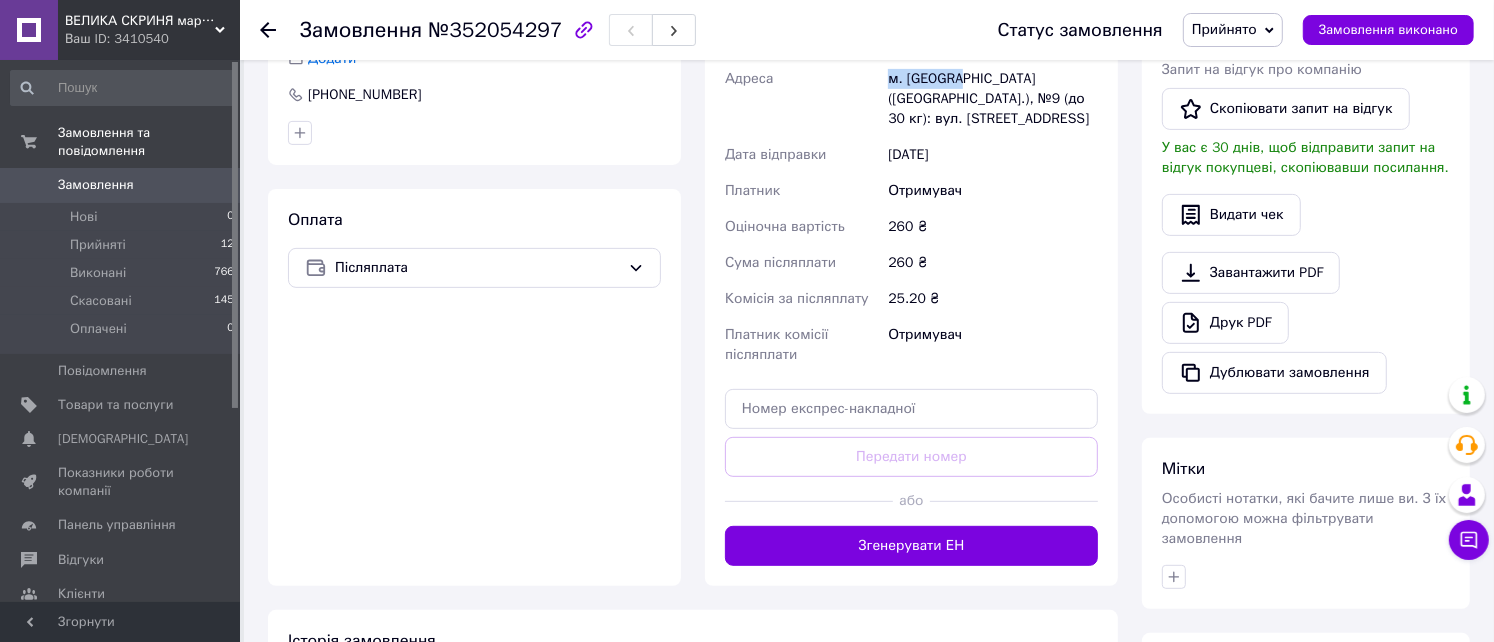 scroll, scrollTop: 666, scrollLeft: 0, axis: vertical 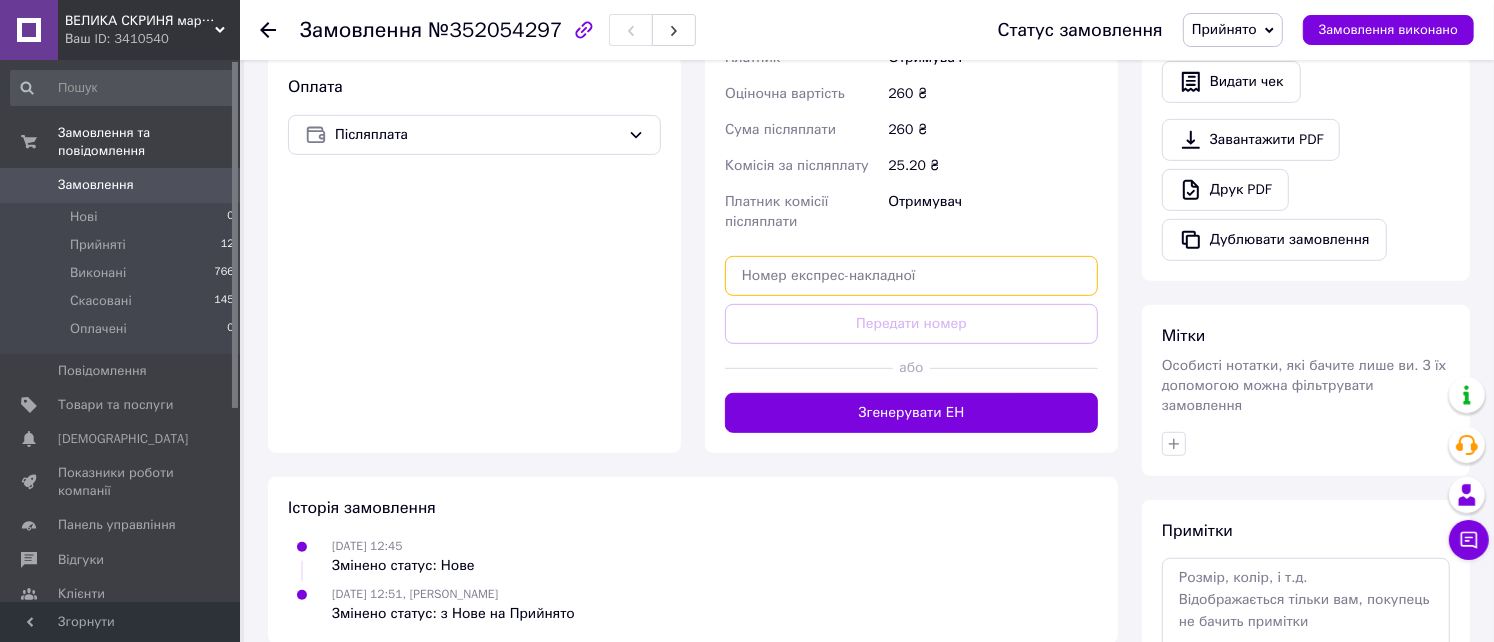 click at bounding box center [911, 276] 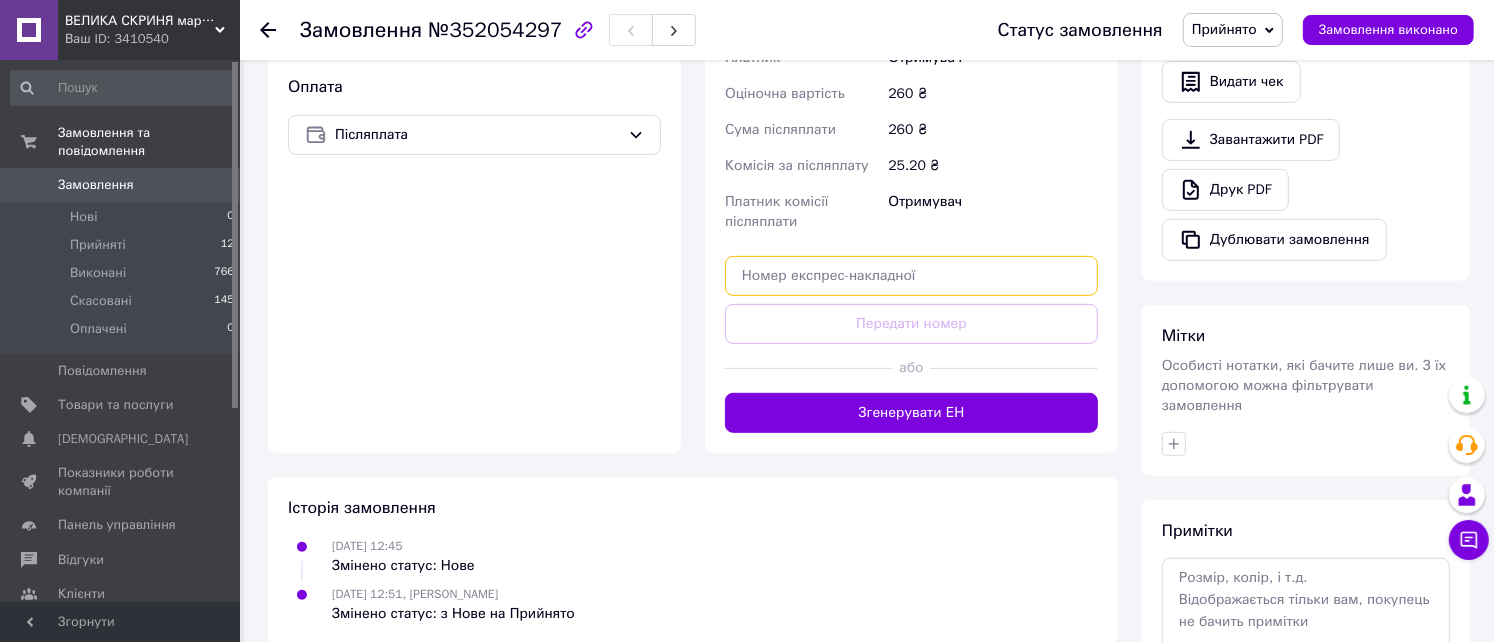 paste on "20451203121318" 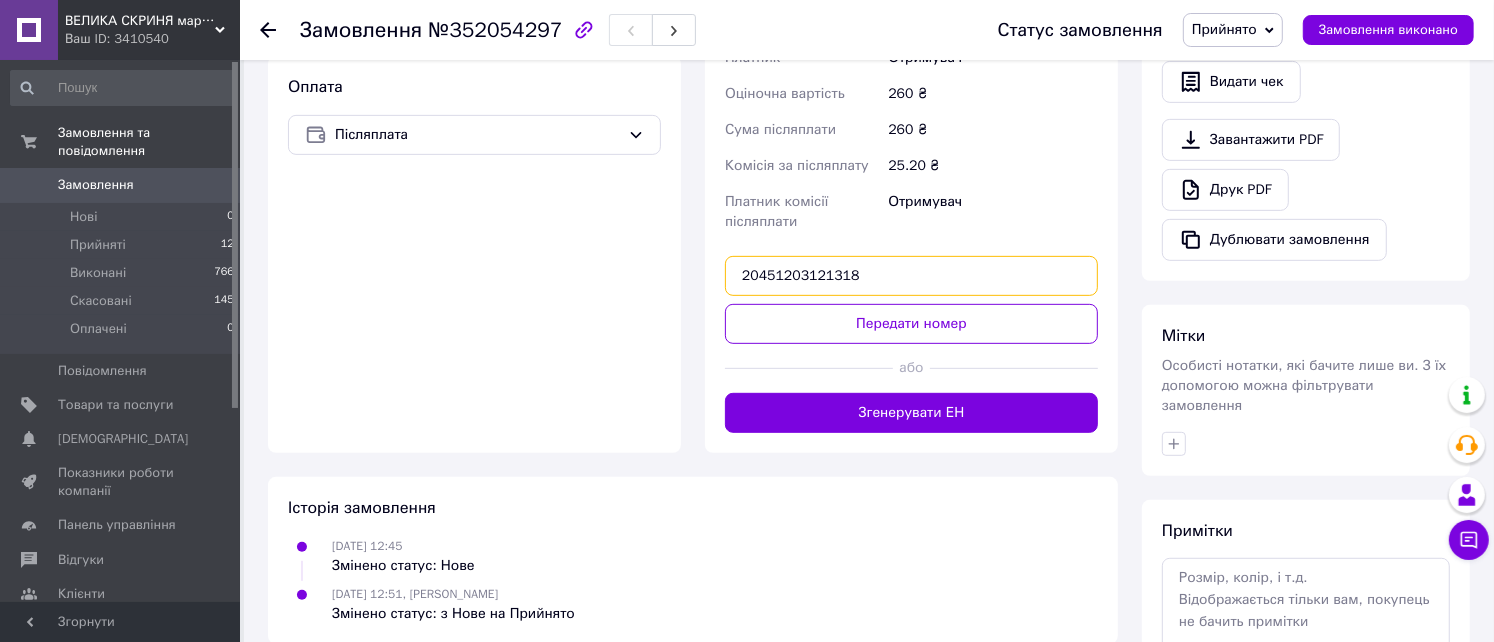 type on "20451203121318" 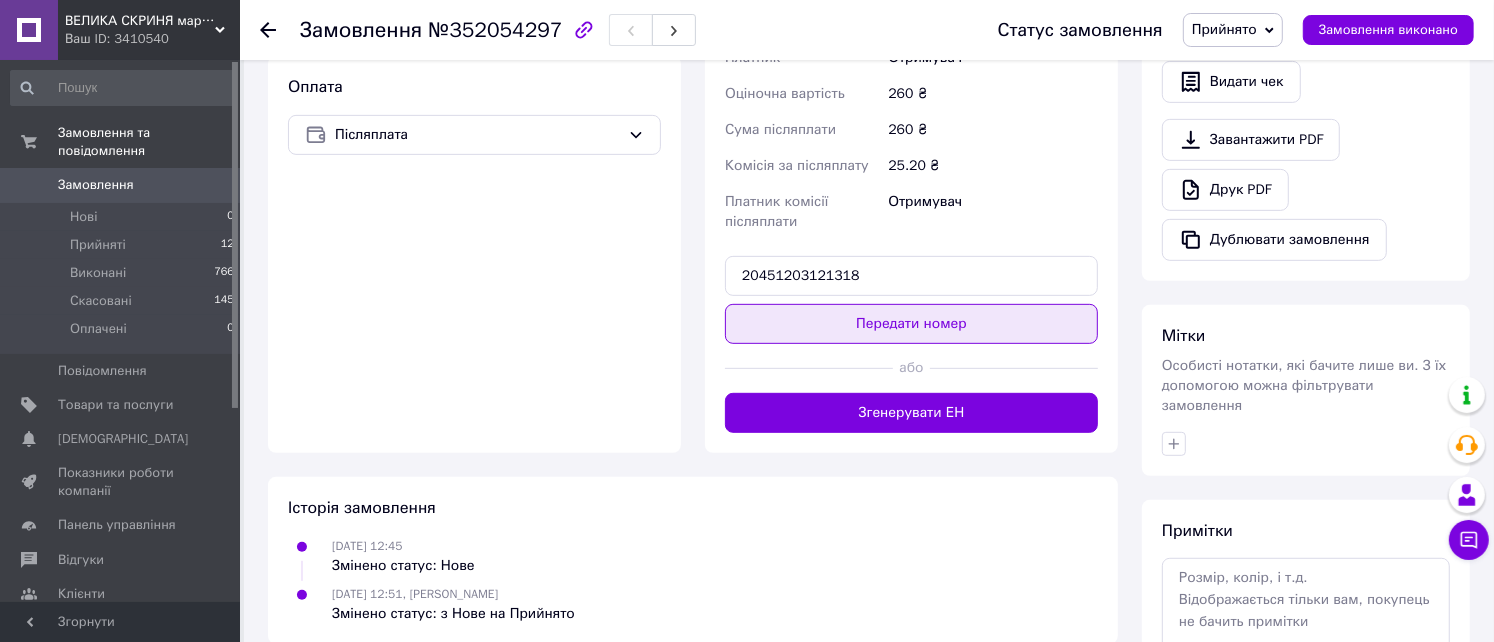 click on "Передати номер" at bounding box center [911, 324] 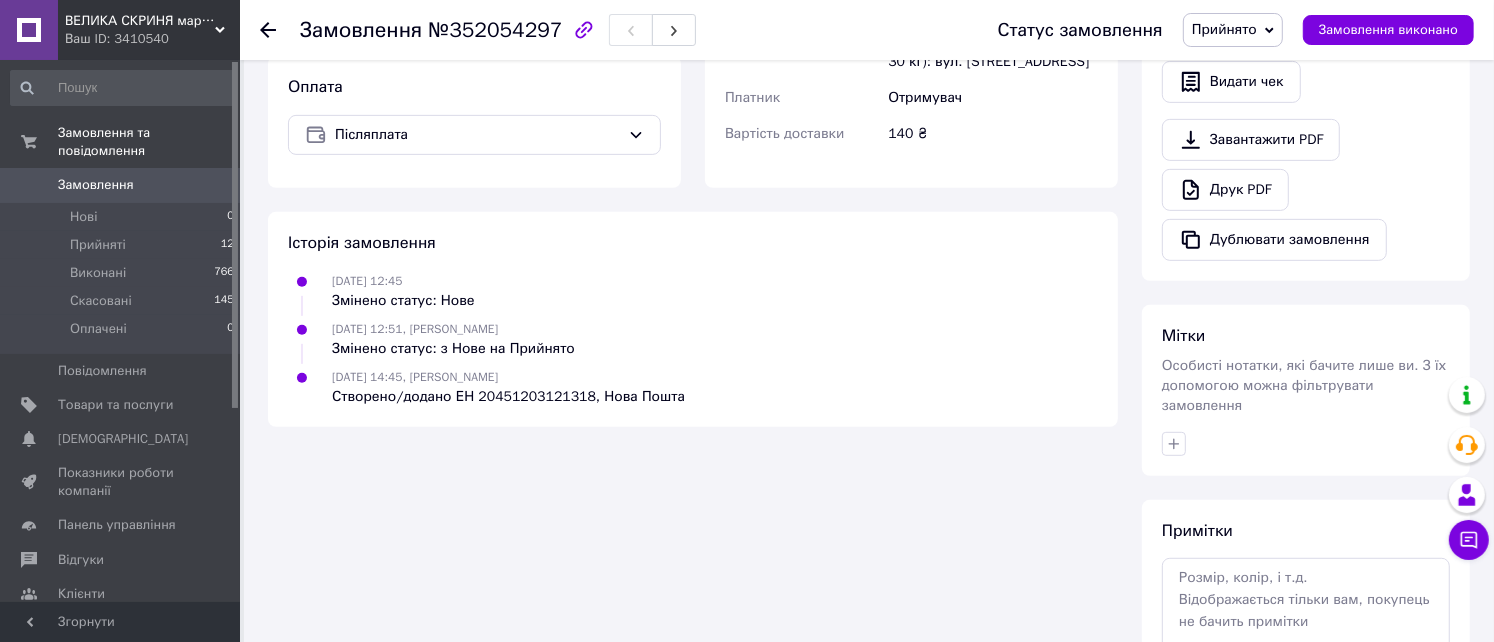 click 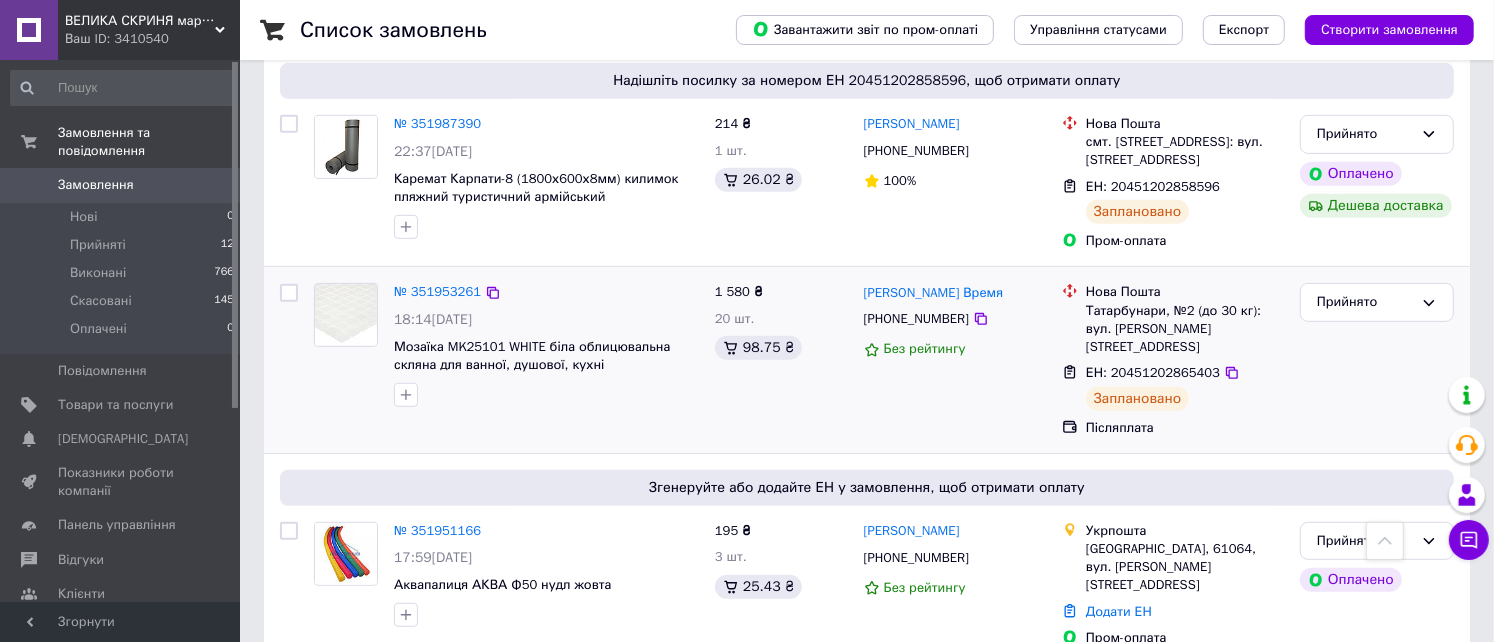 scroll, scrollTop: 267, scrollLeft: 0, axis: vertical 